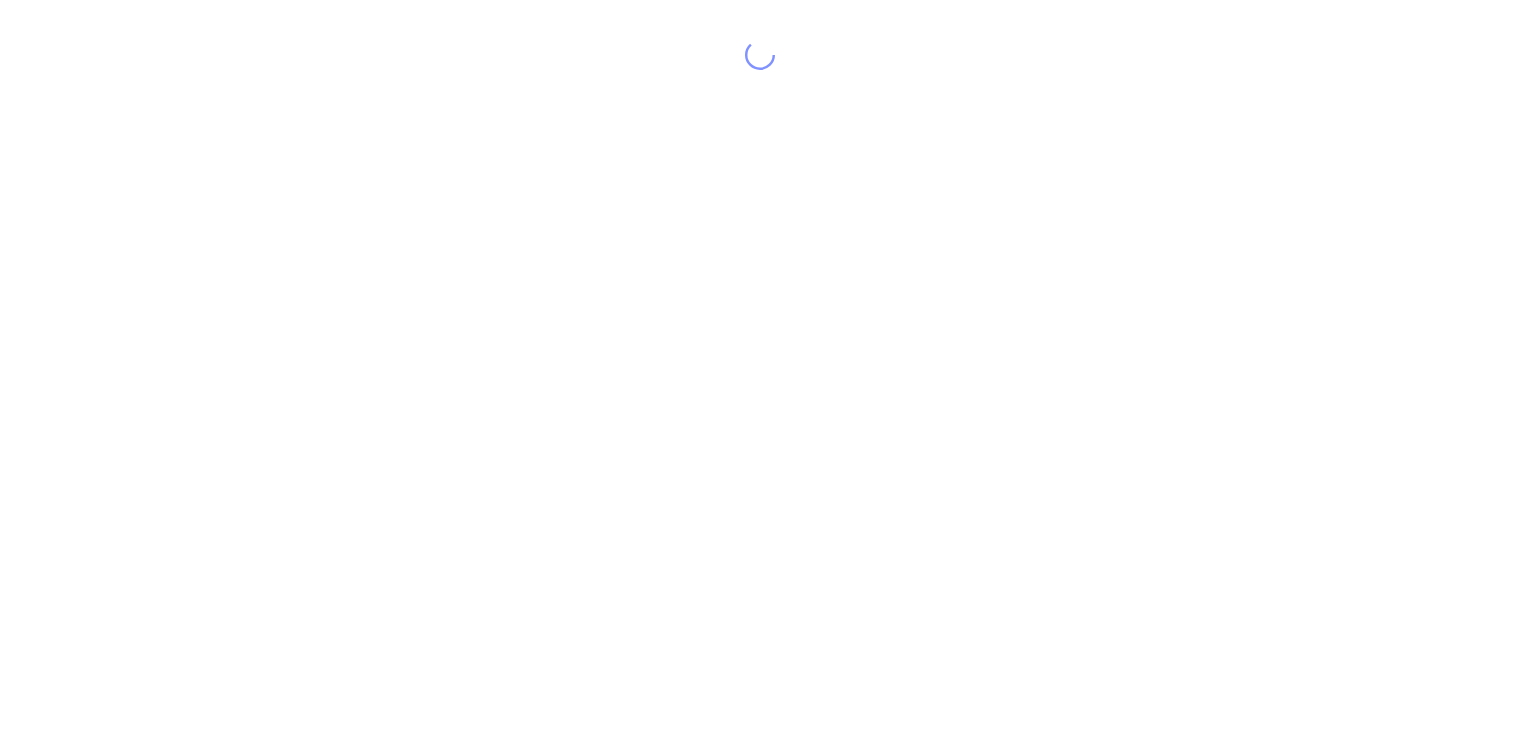scroll, scrollTop: 0, scrollLeft: 0, axis: both 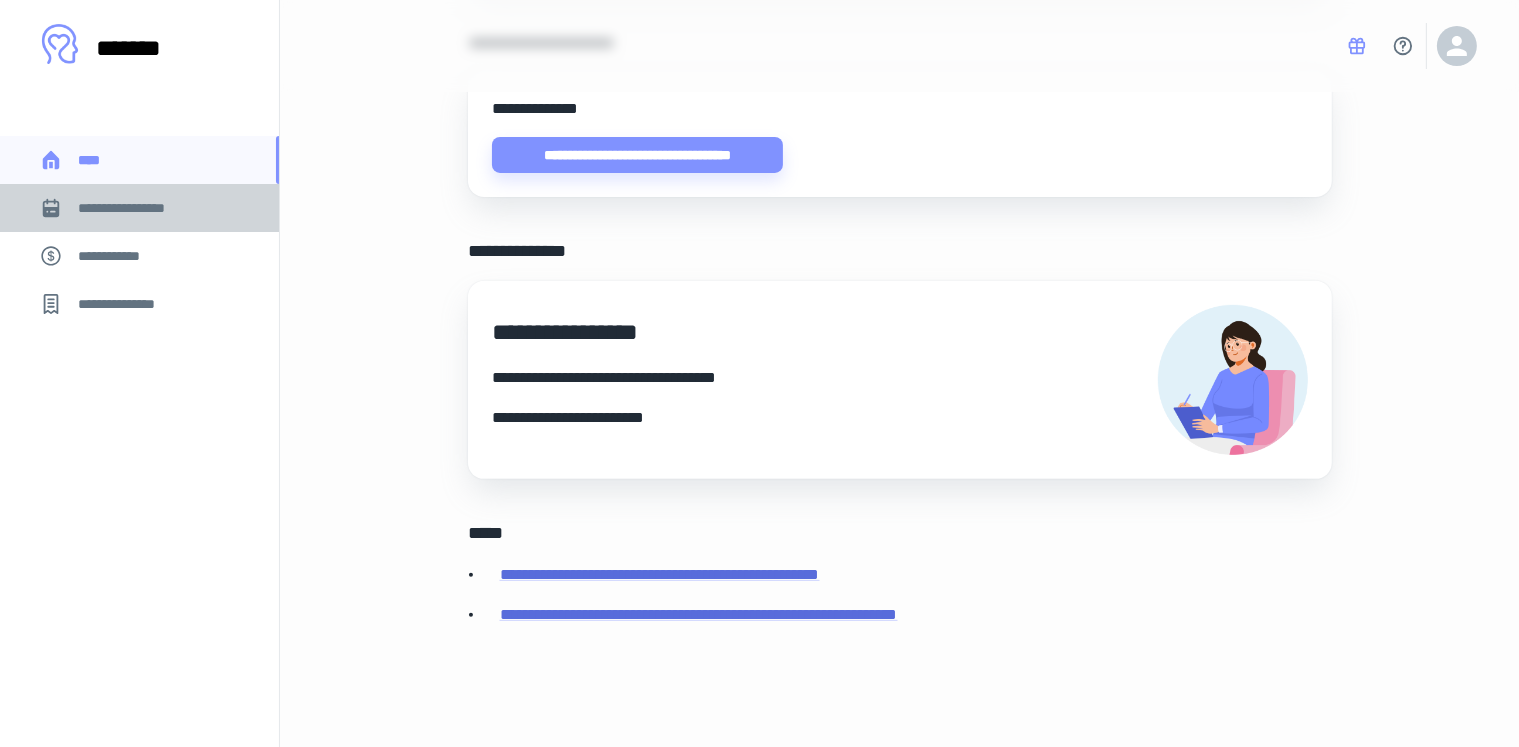 click on "**********" at bounding box center [136, 208] 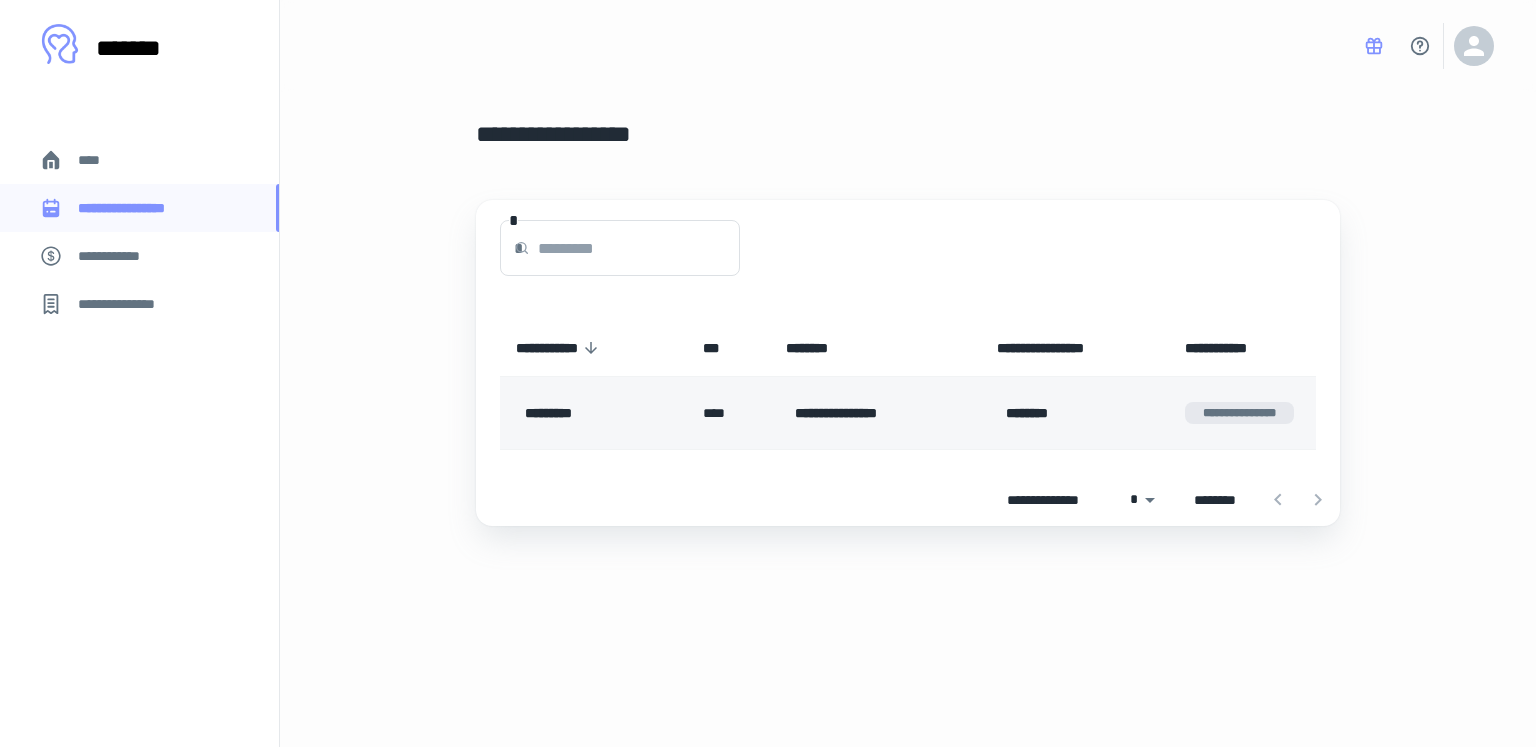 click on "**********" at bounding box center [871, 413] 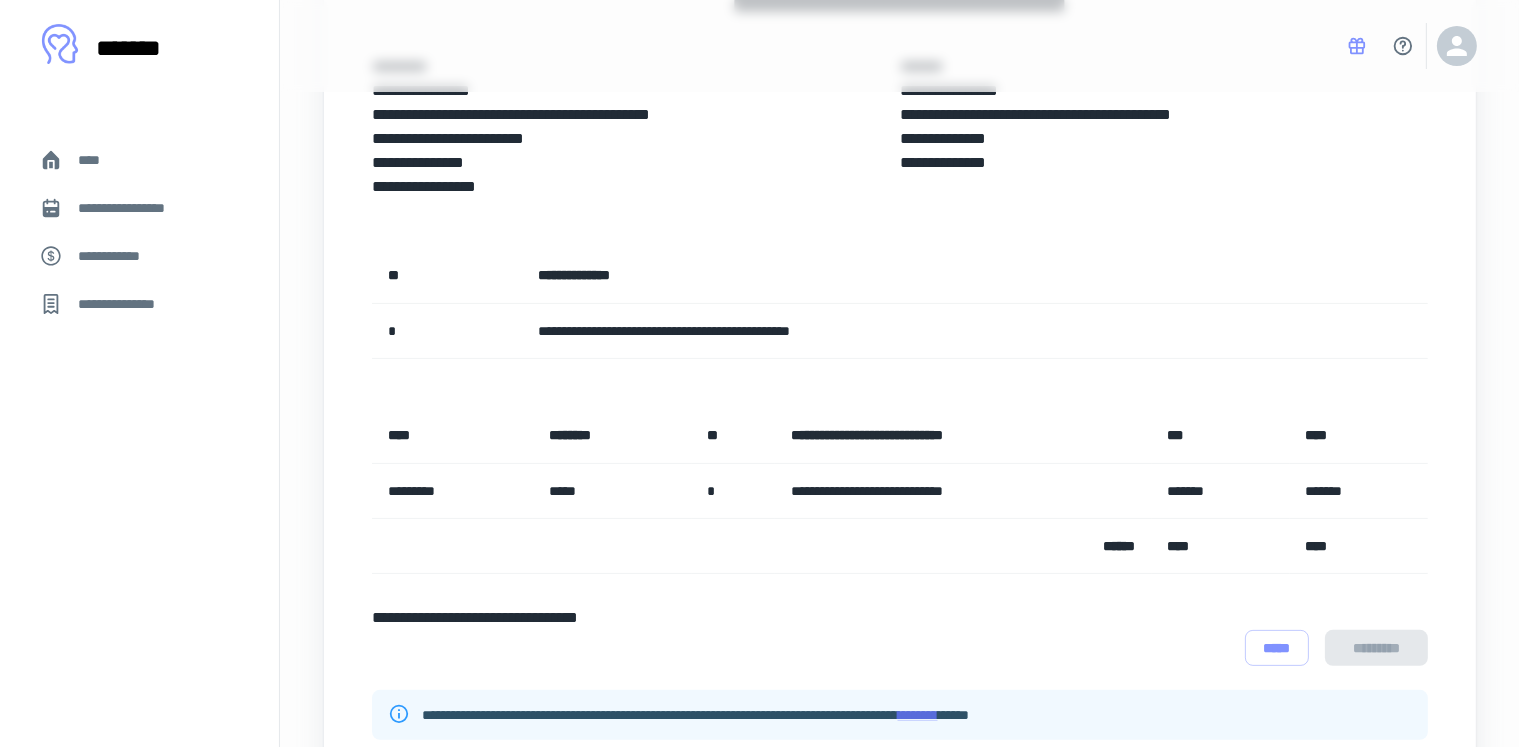 scroll, scrollTop: 472, scrollLeft: 0, axis: vertical 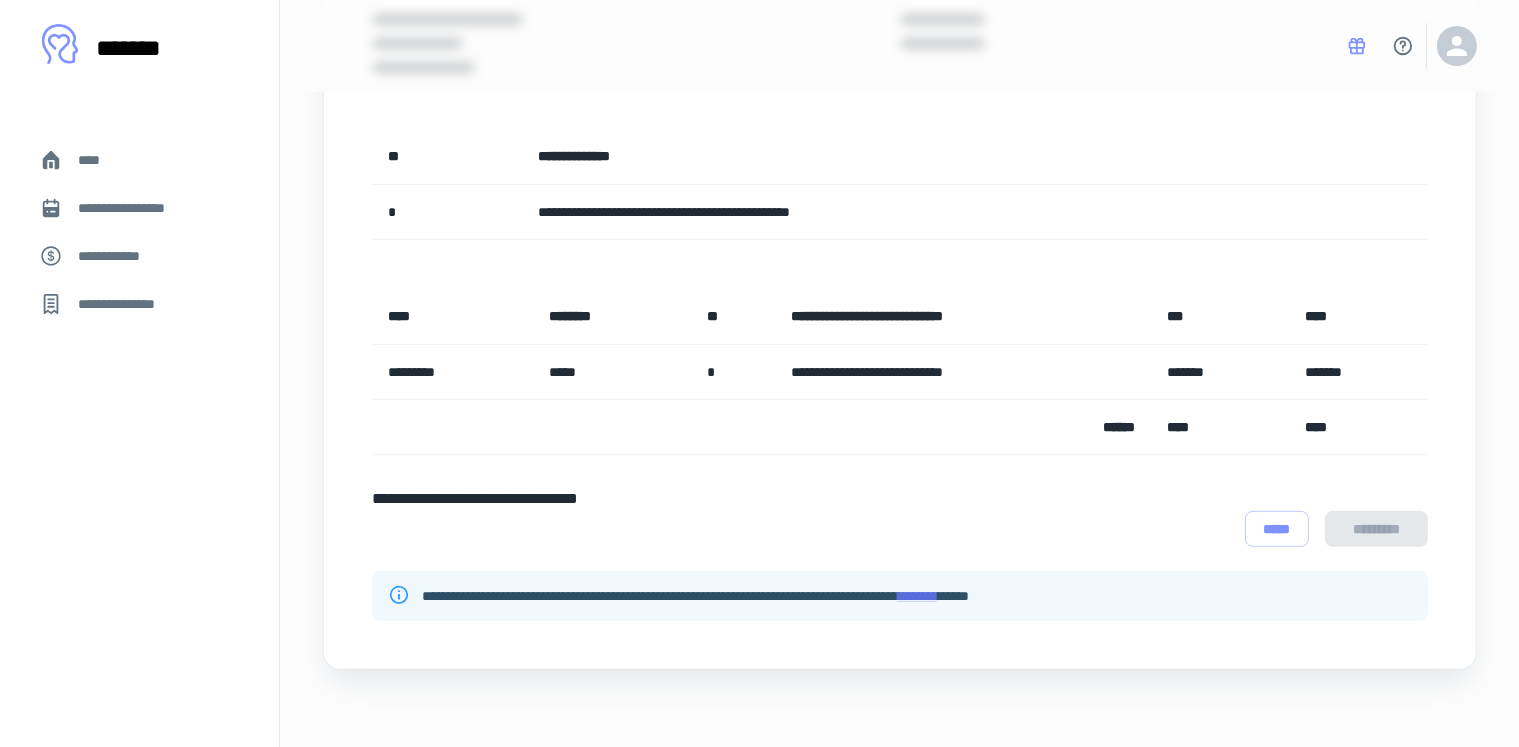 click on "**********" at bounding box center [139, 256] 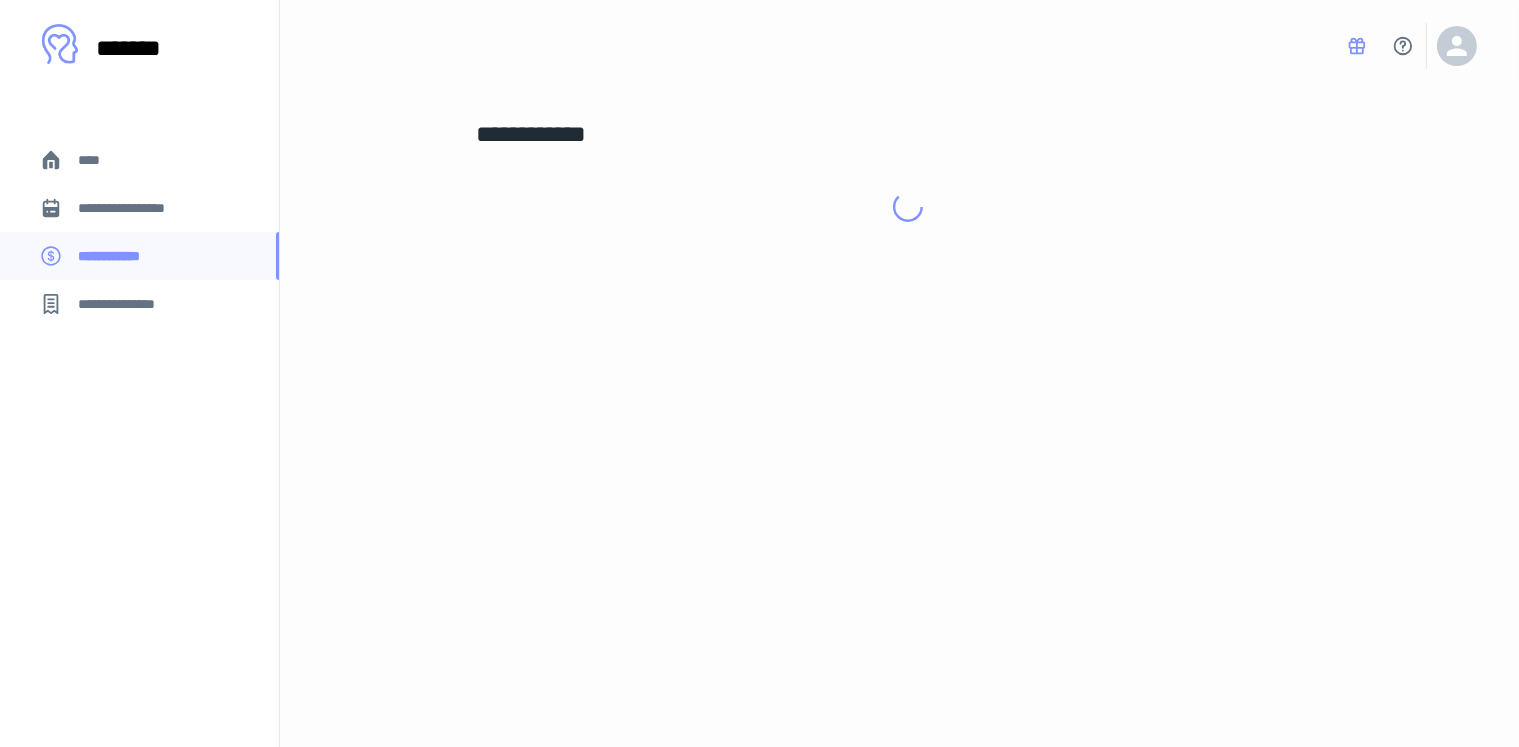 scroll, scrollTop: 0, scrollLeft: 0, axis: both 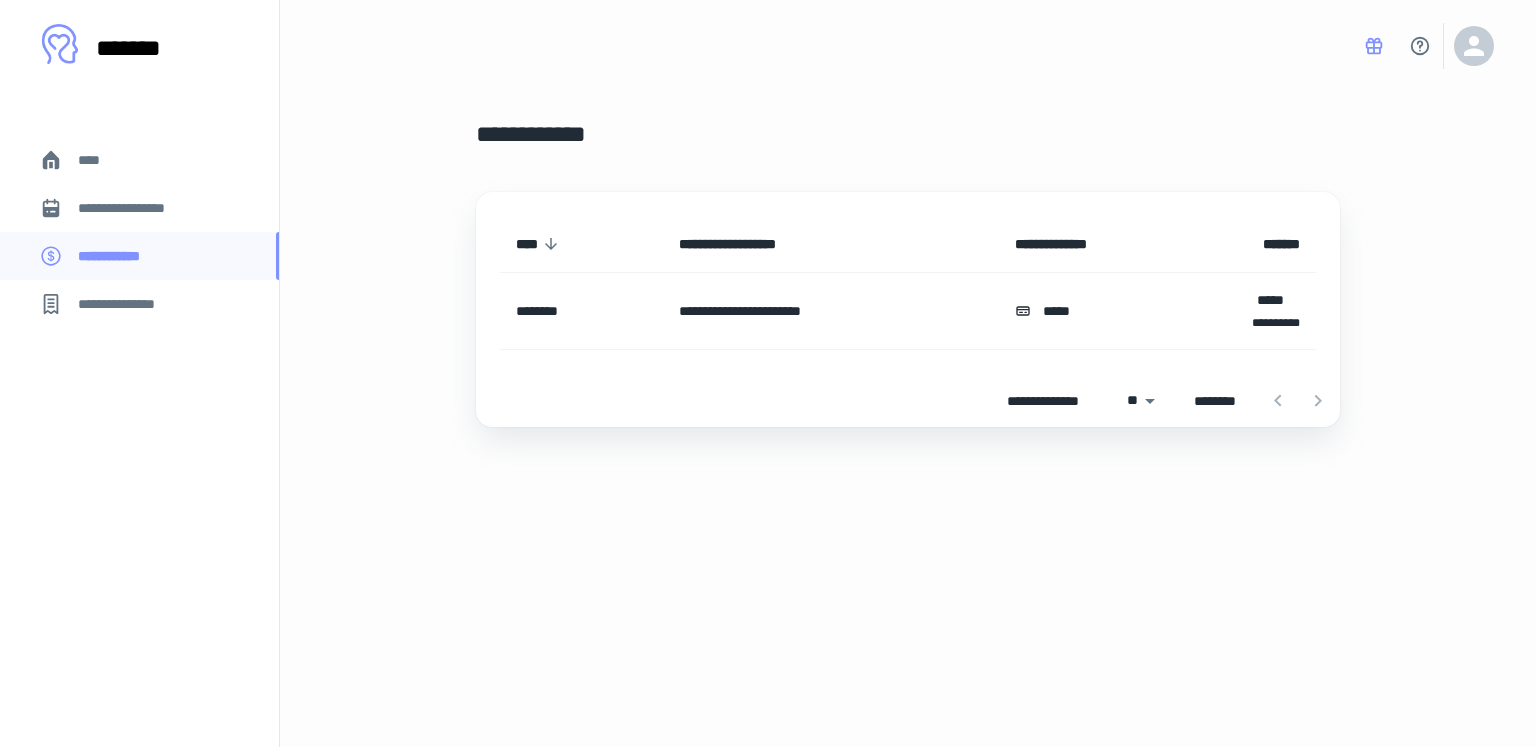 click on "*****" at bounding box center [1229, 300] 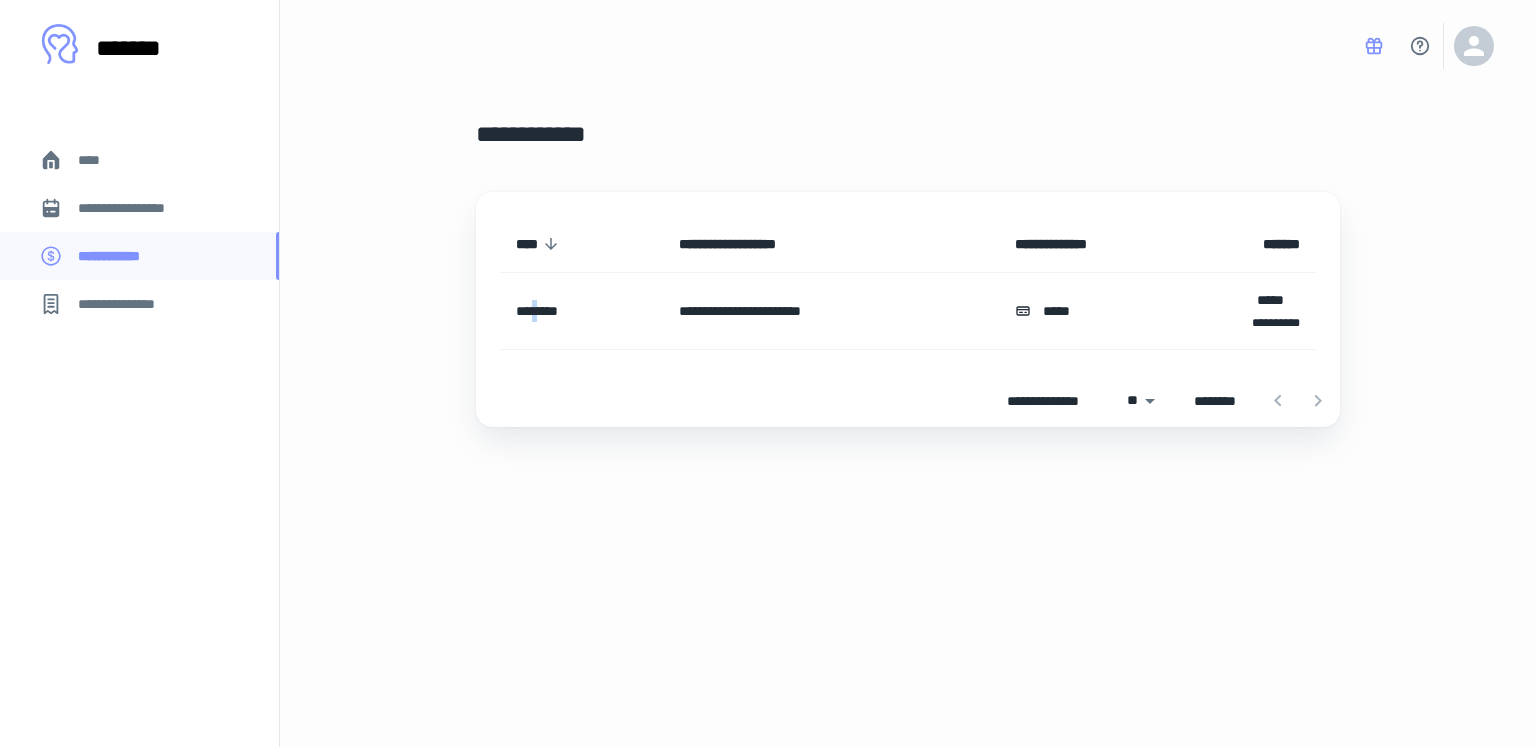 click on "********" at bounding box center (581, 311) 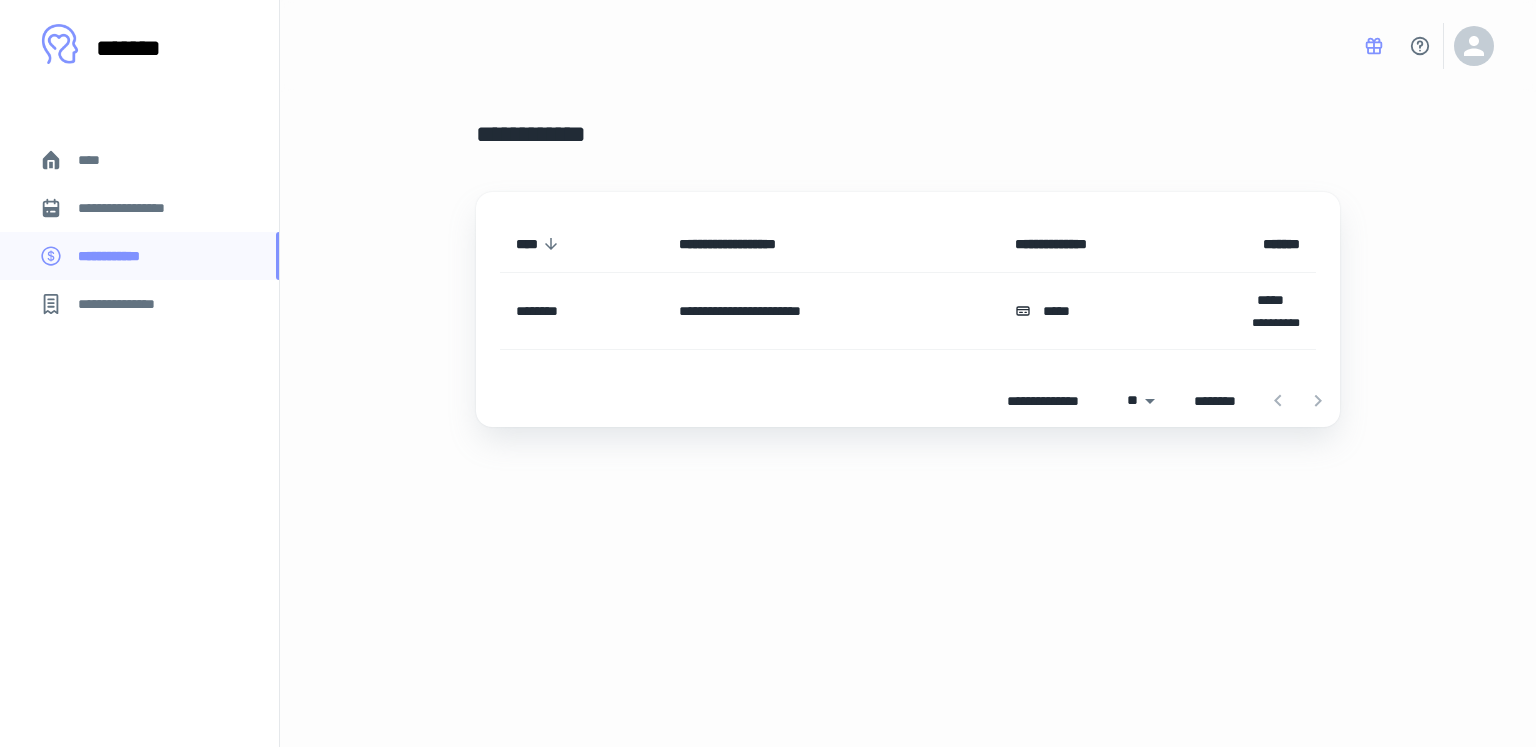 click on "**********" at bounding box center (831, 311) 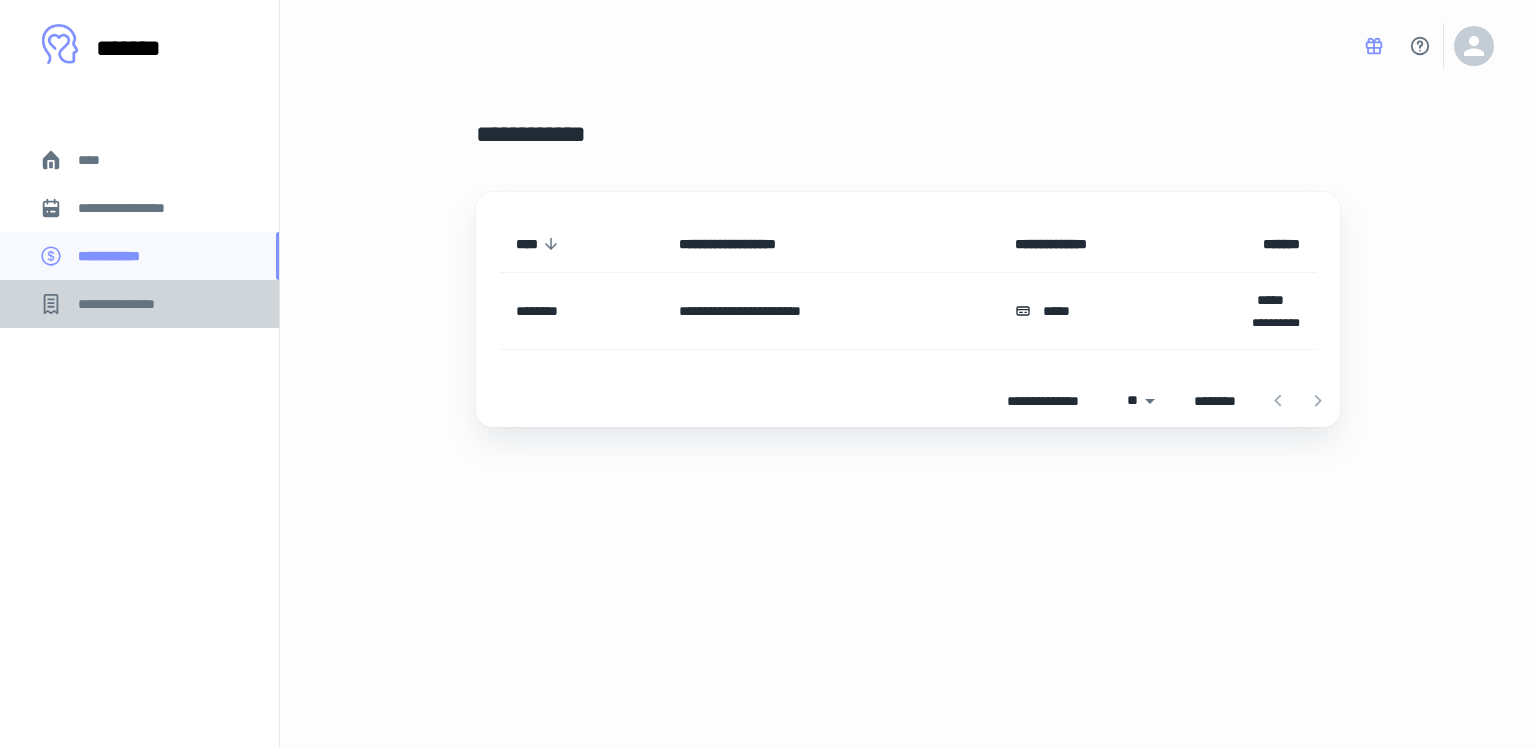 click on "**********" at bounding box center [139, 304] 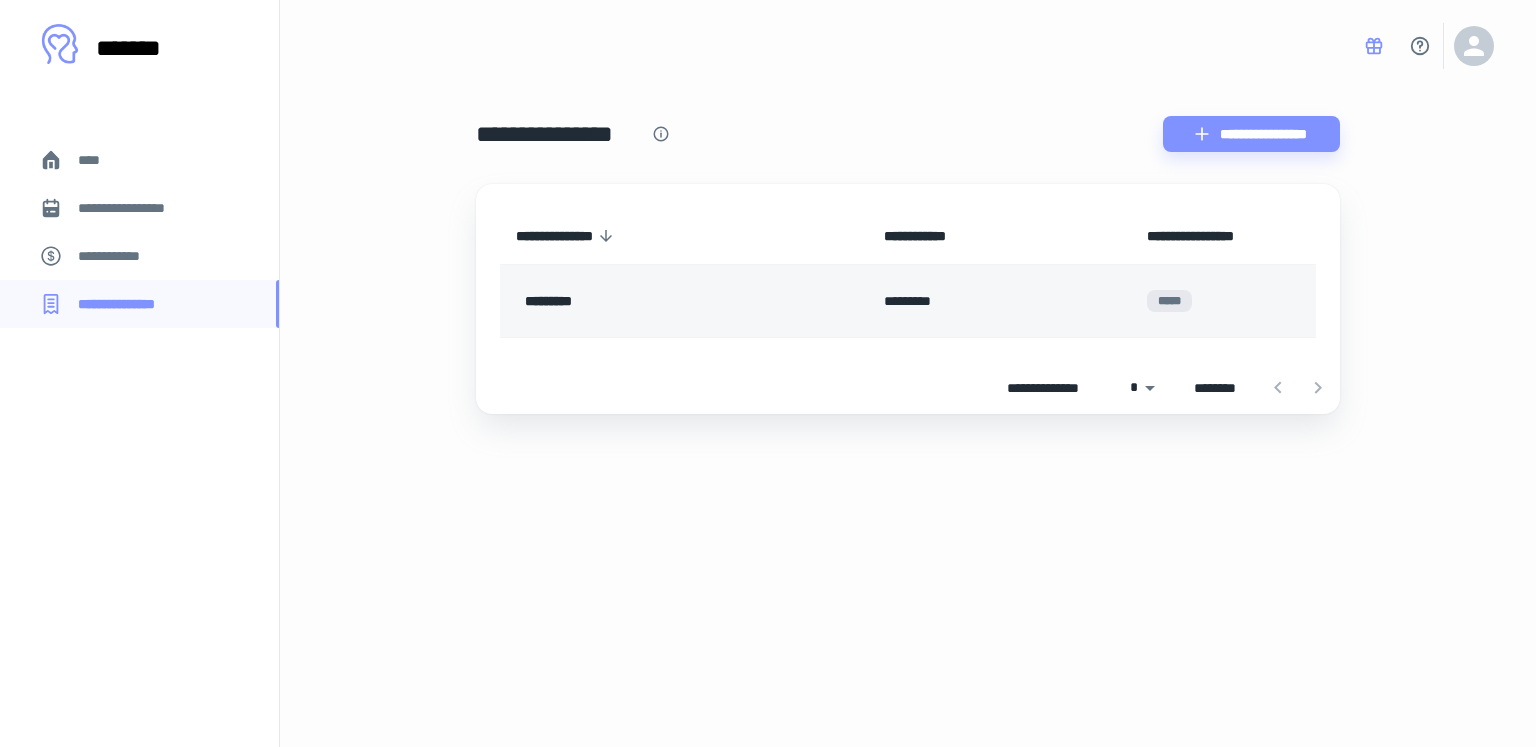 click on "*********" at bounding box center [655, 301] 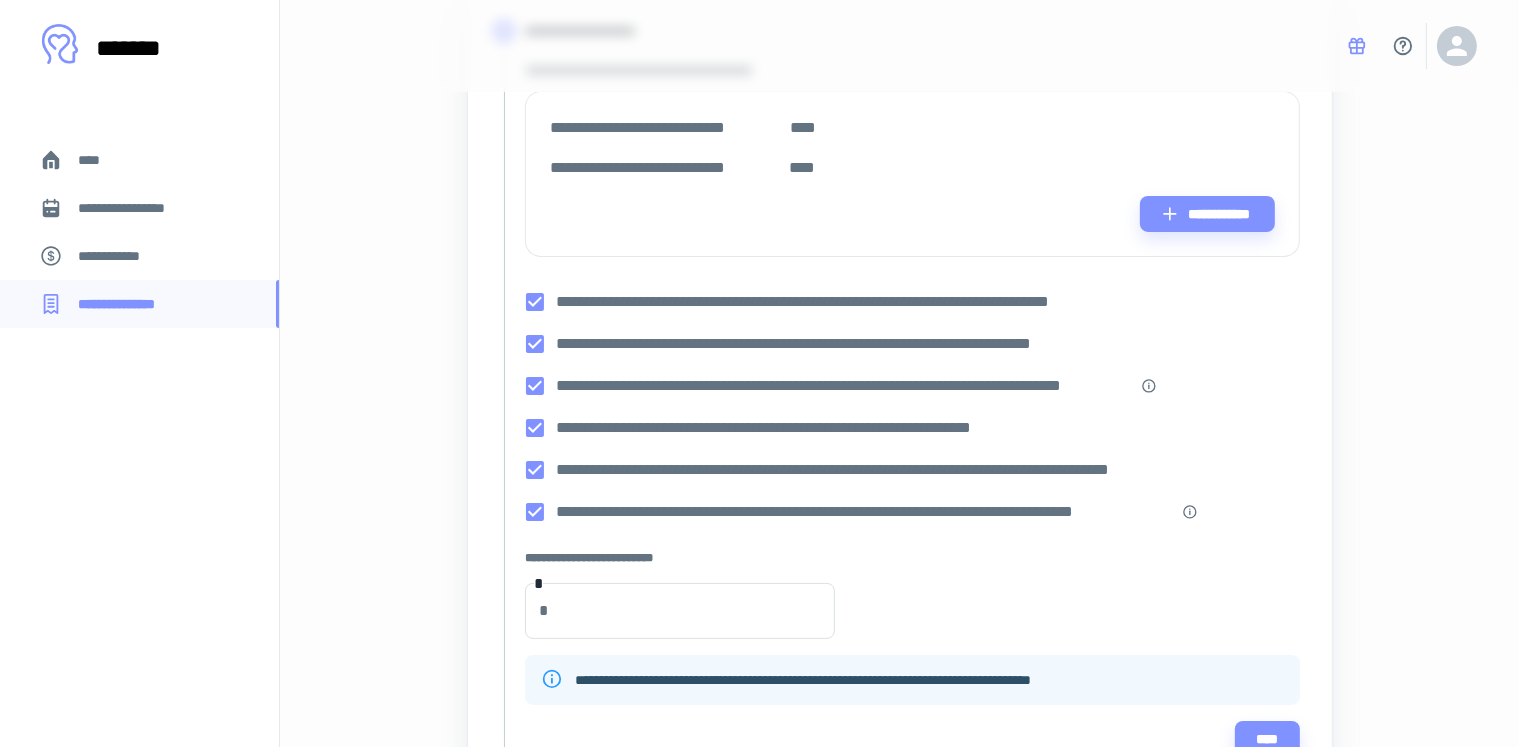 scroll, scrollTop: 66, scrollLeft: 0, axis: vertical 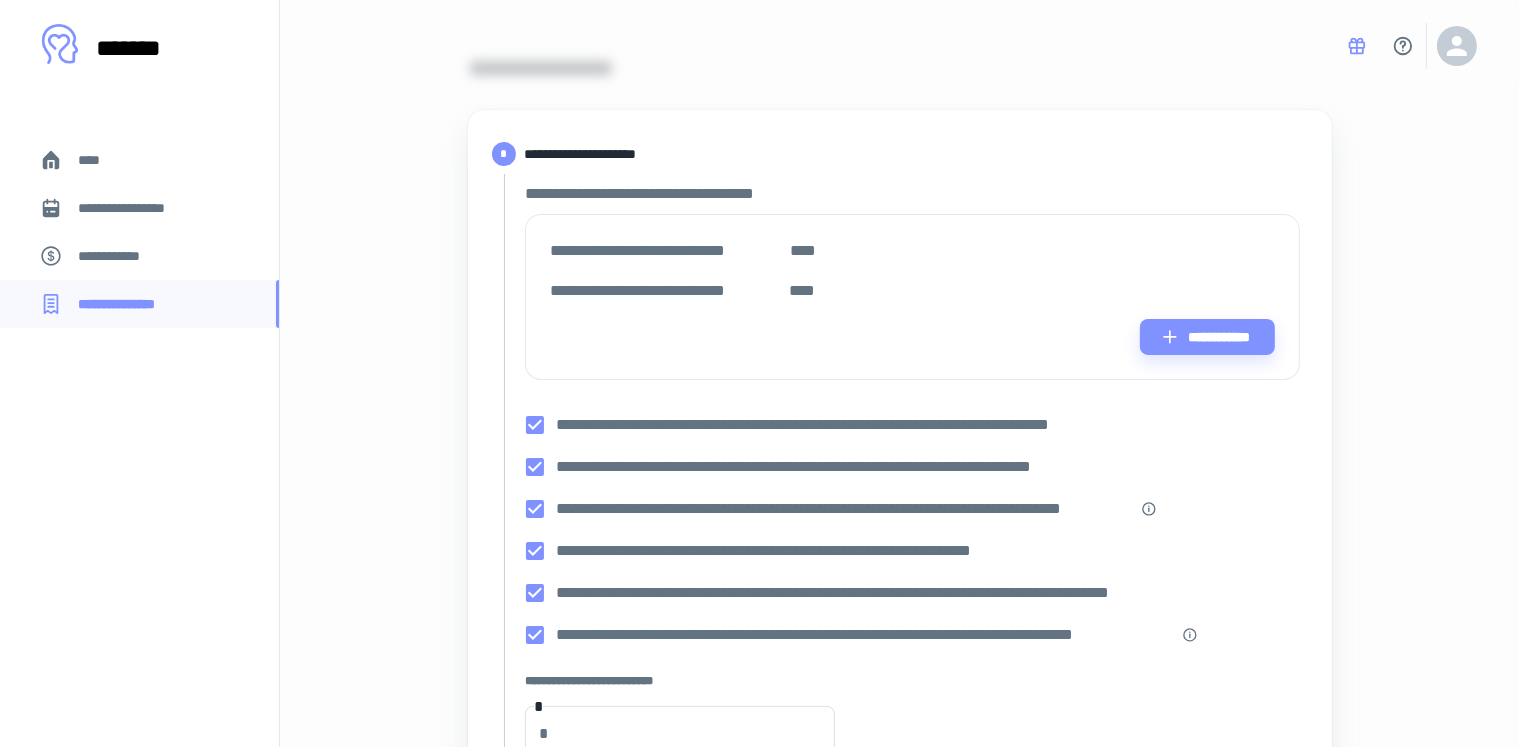 click on "[CREDIT_CARD] [EXP_MONTH] [EXP_YEAR] [CREDIT_CARD] [EXP_MONTH] [EXP_YEAR]" at bounding box center [912, 297] 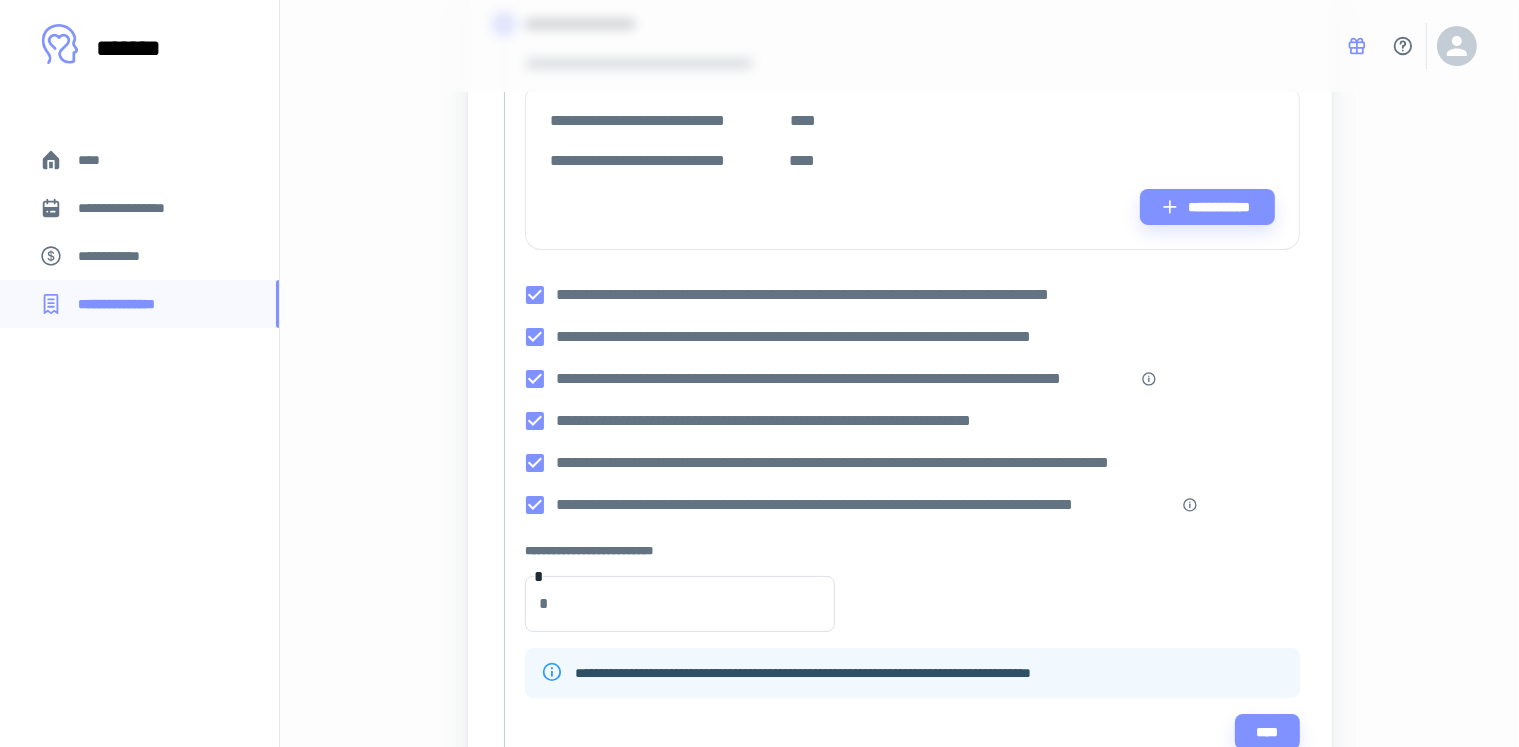 scroll, scrollTop: 166, scrollLeft: 0, axis: vertical 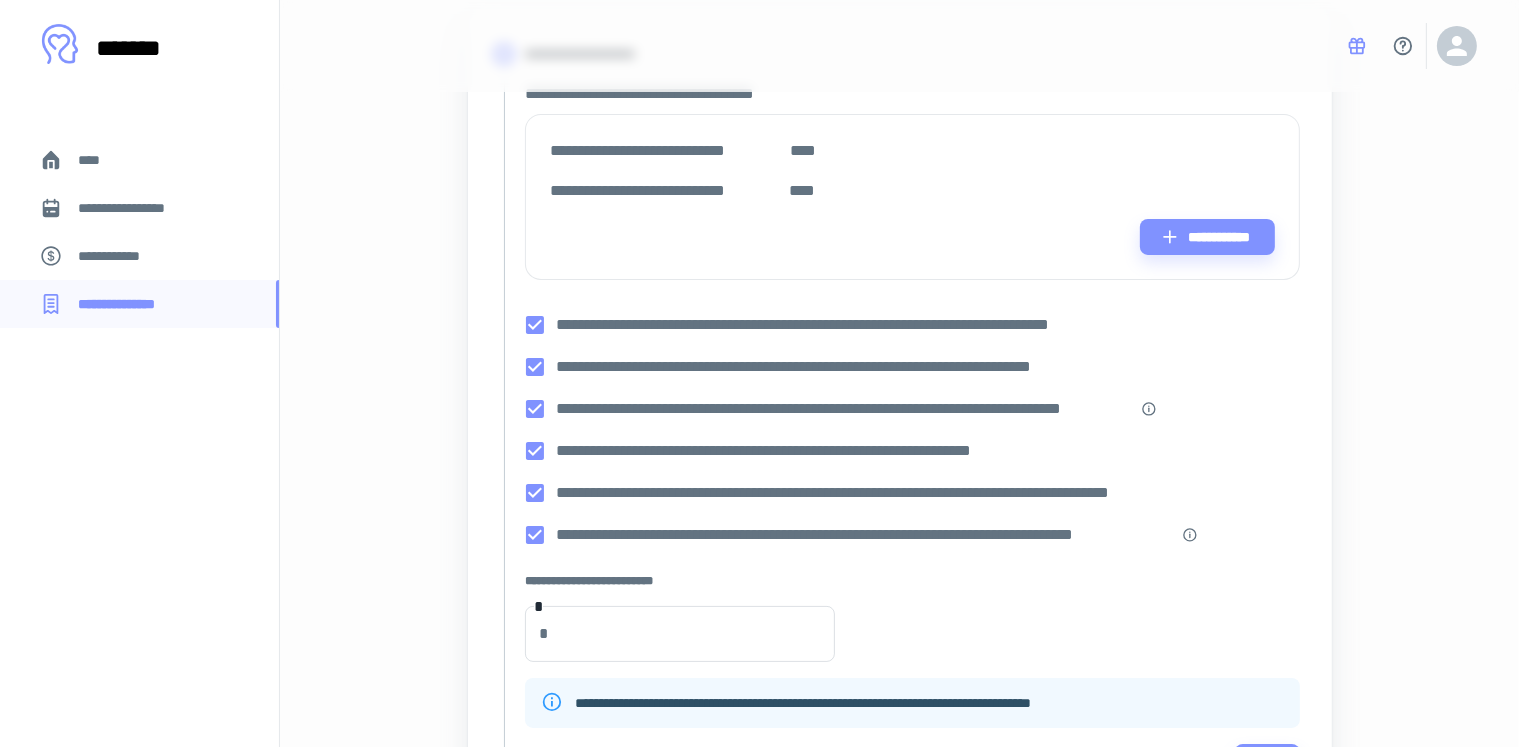 click on "**********" at bounding box center [119, 256] 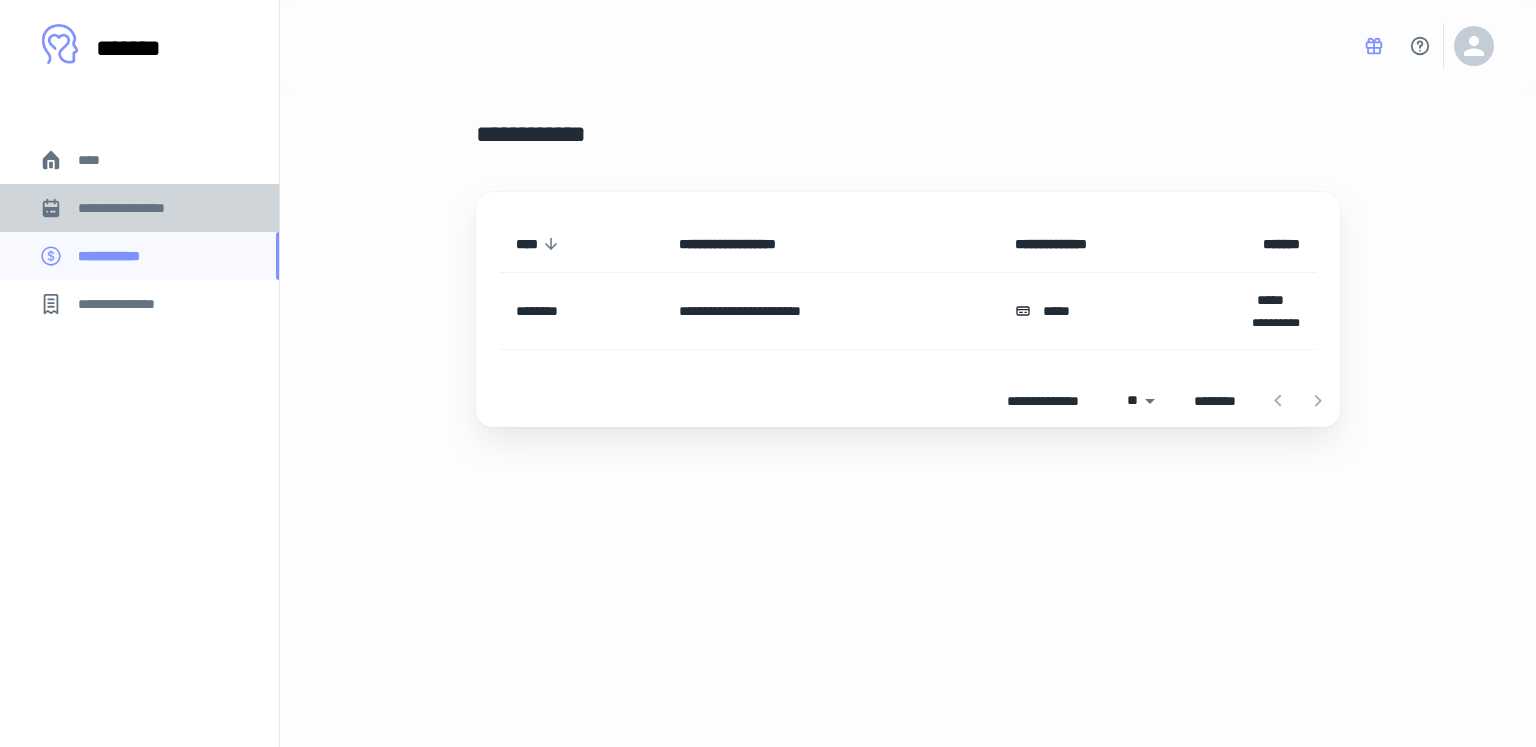 click on "**********" at bounding box center (136, 208) 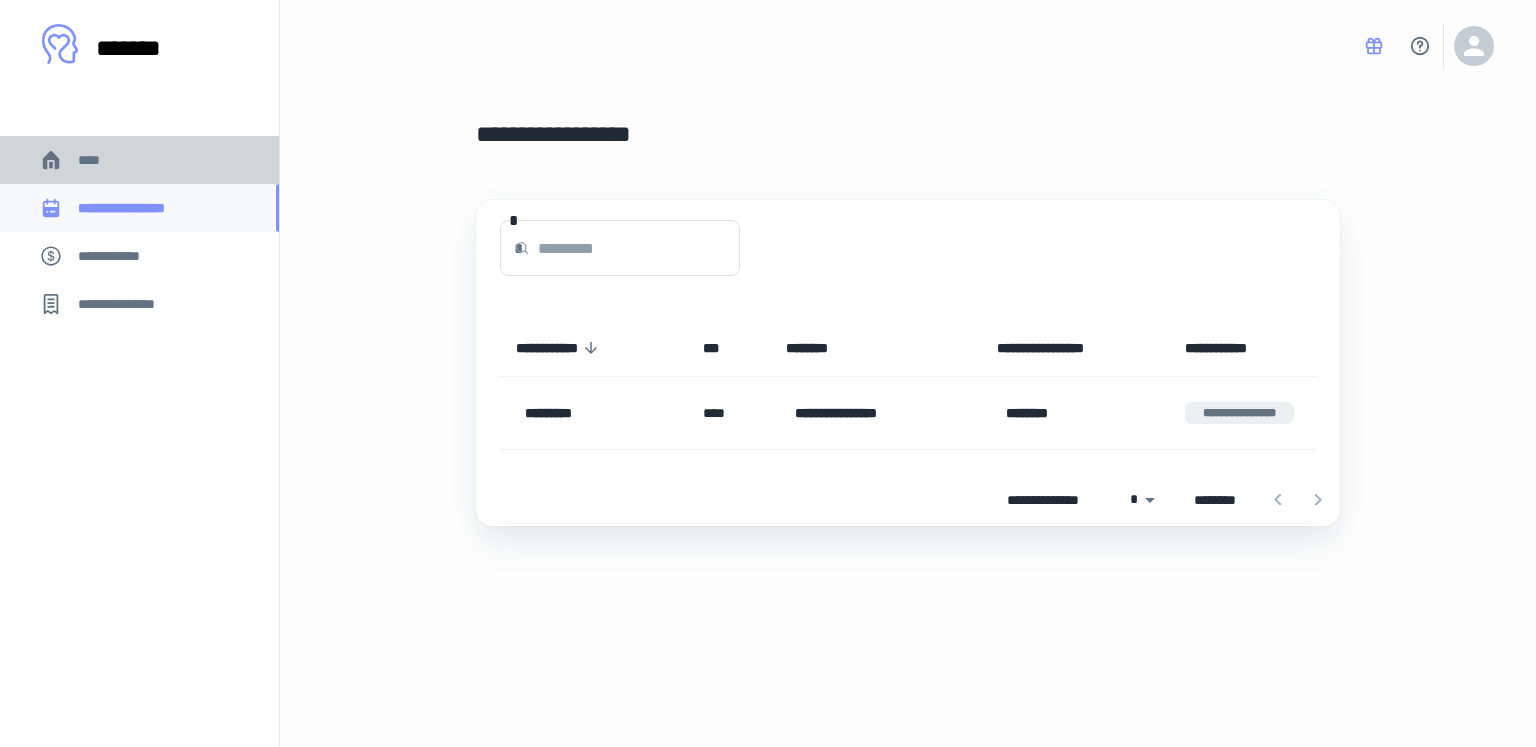 click on "****" at bounding box center [139, 160] 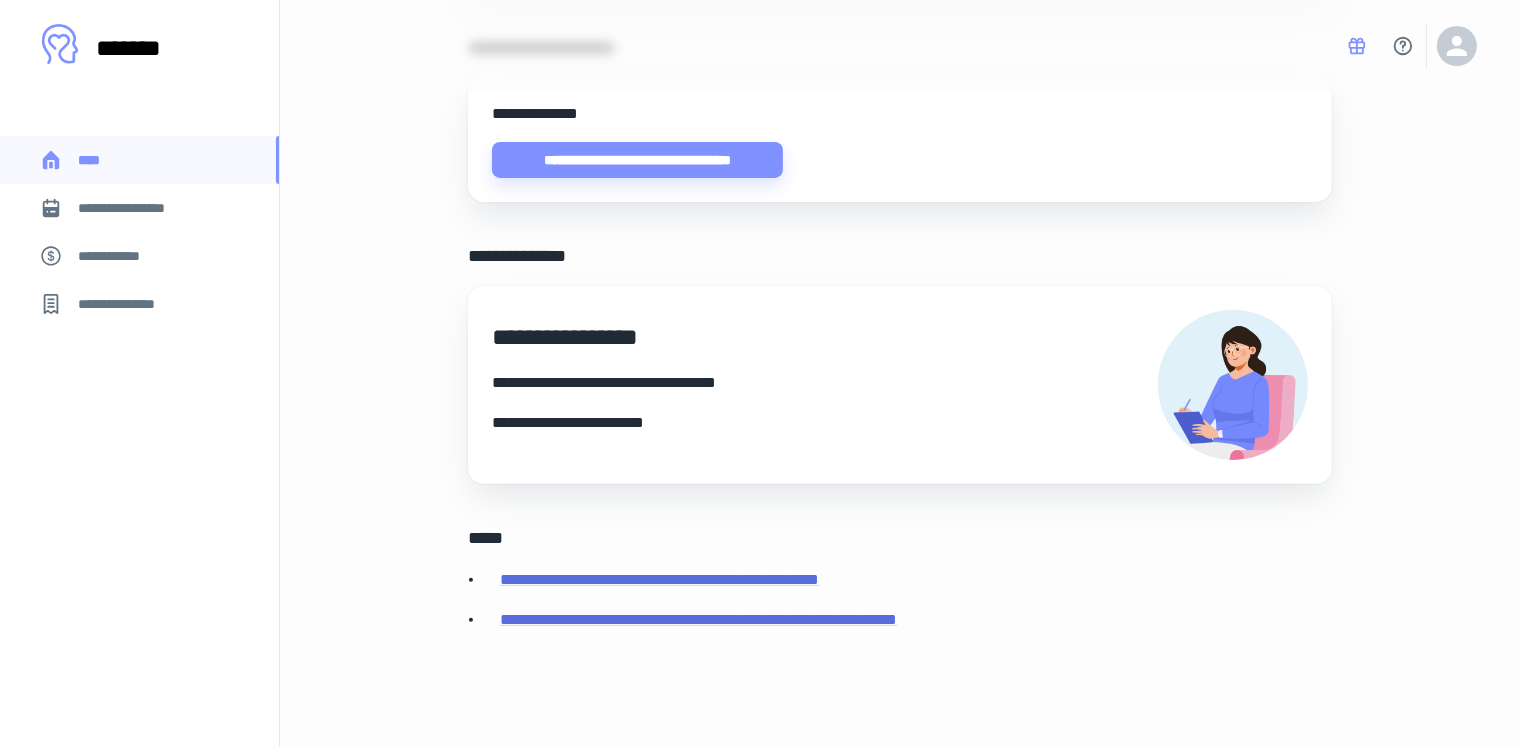 scroll, scrollTop: 720, scrollLeft: 0, axis: vertical 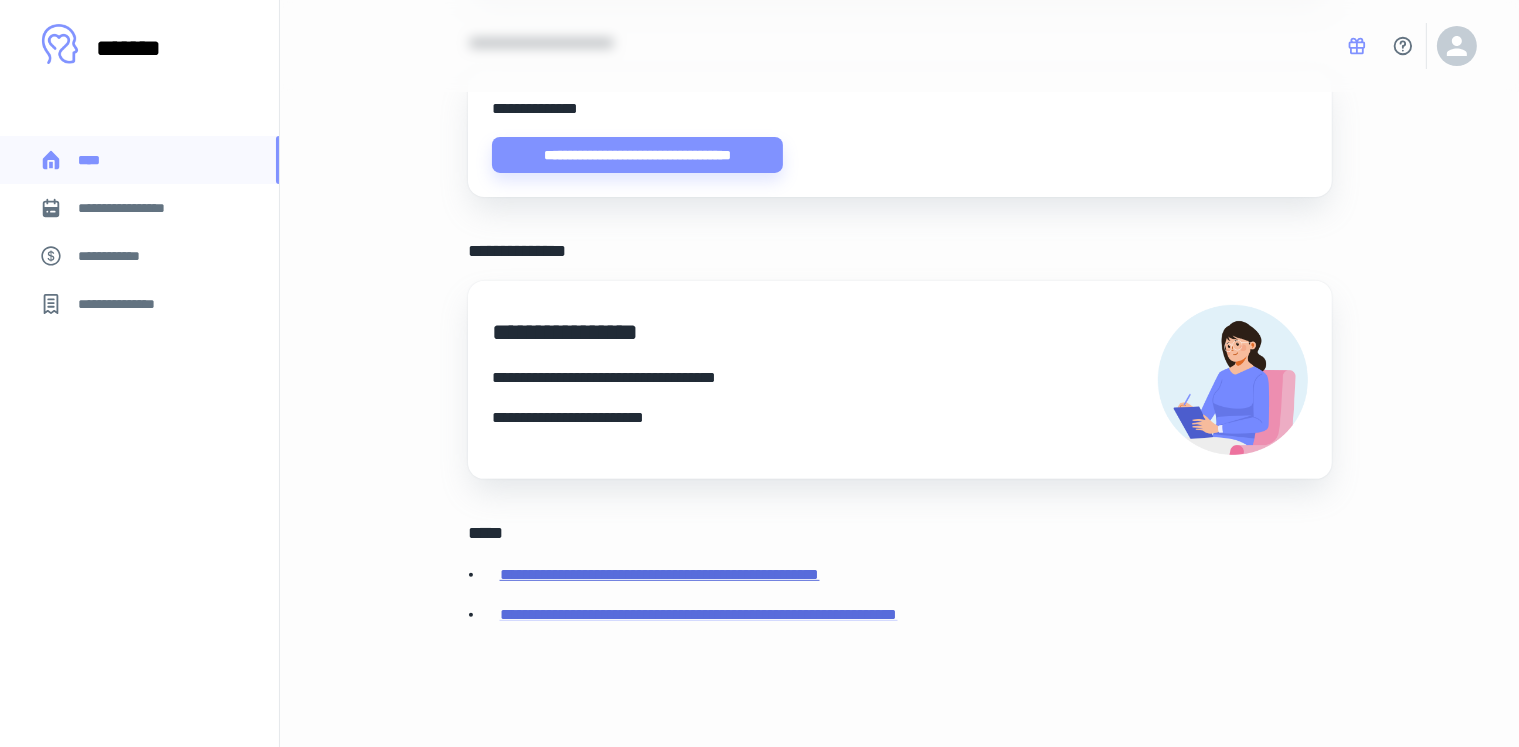 click on "**********" at bounding box center (660, 574) 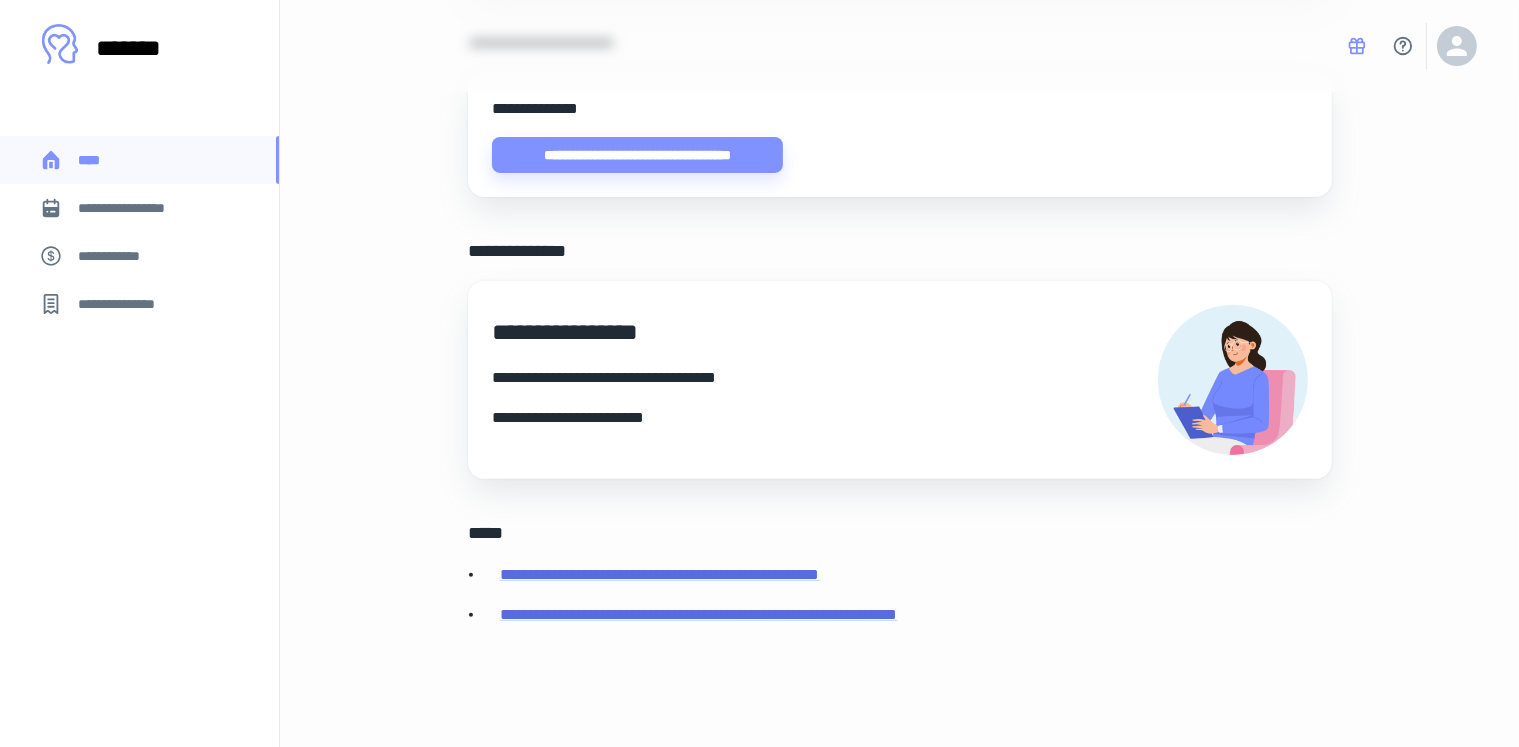 click on "**********" at bounding box center (139, 256) 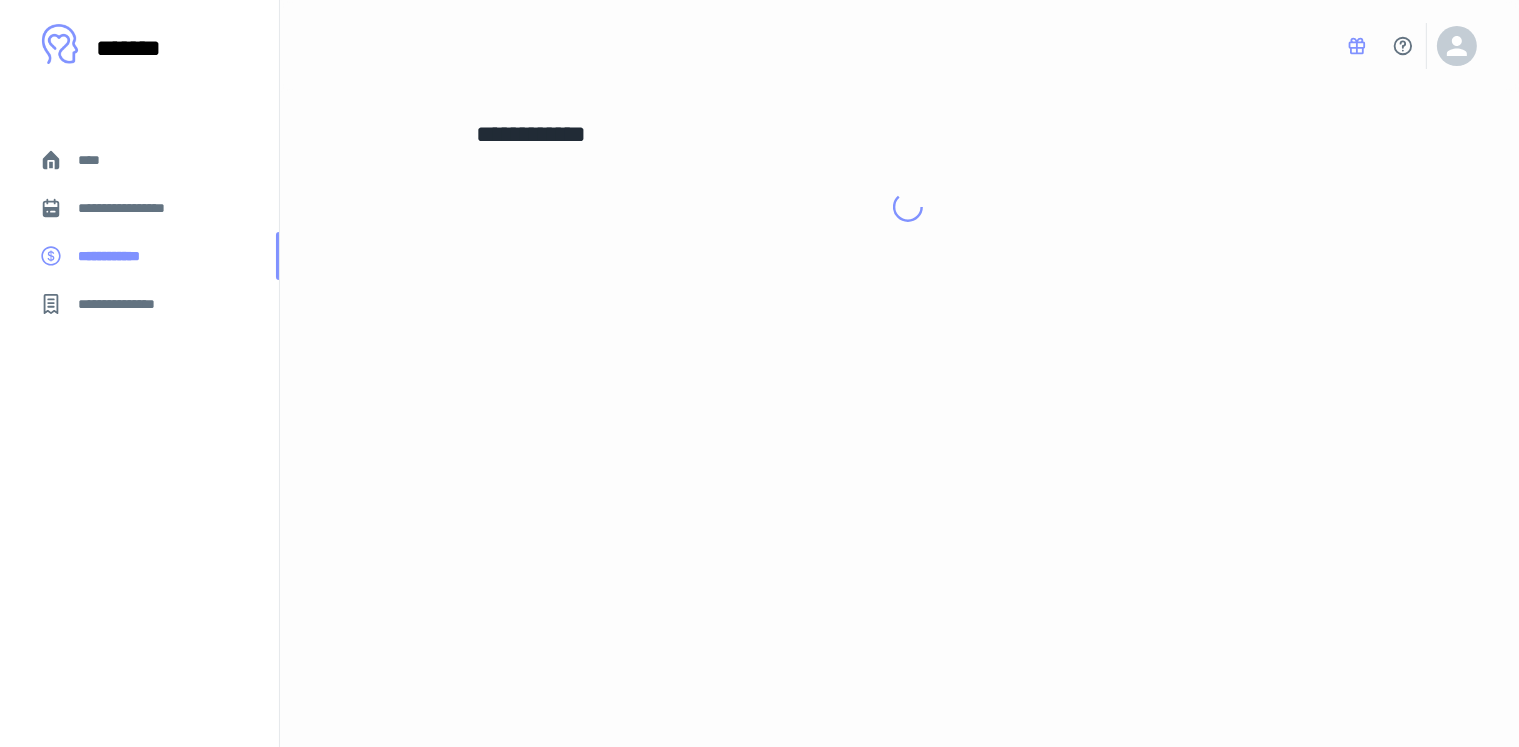 scroll, scrollTop: 0, scrollLeft: 0, axis: both 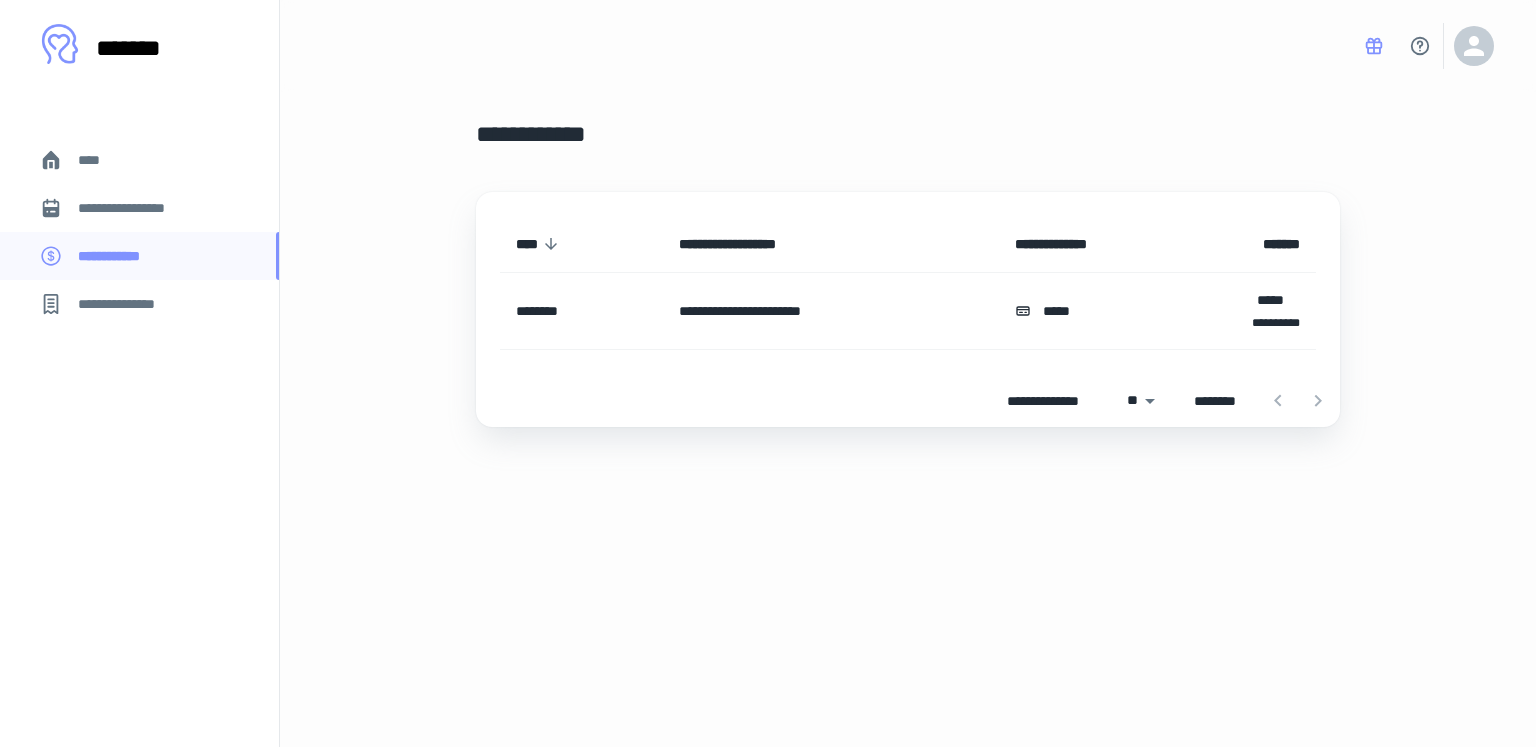click on "**********" at bounding box center [831, 311] 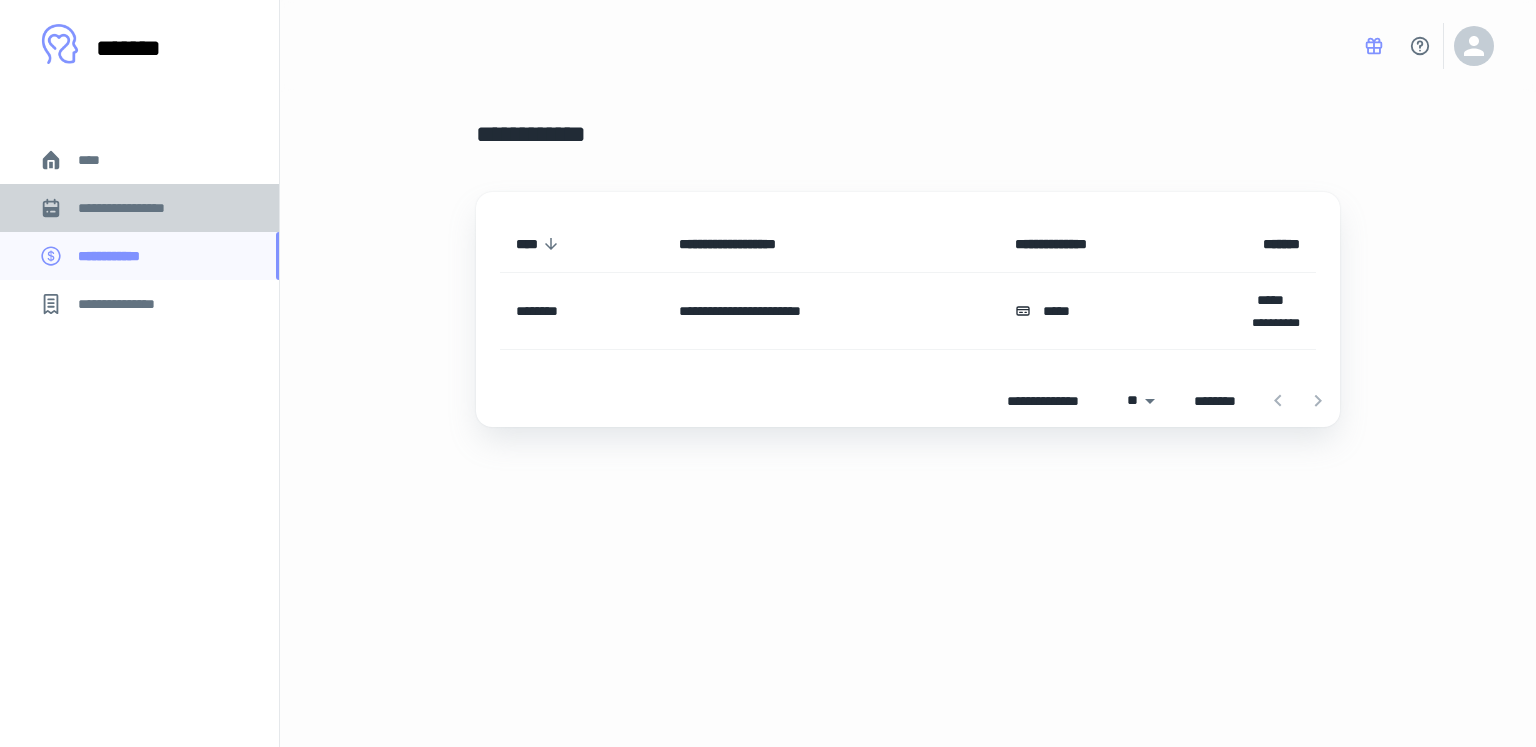 click on "**********" at bounding box center [136, 208] 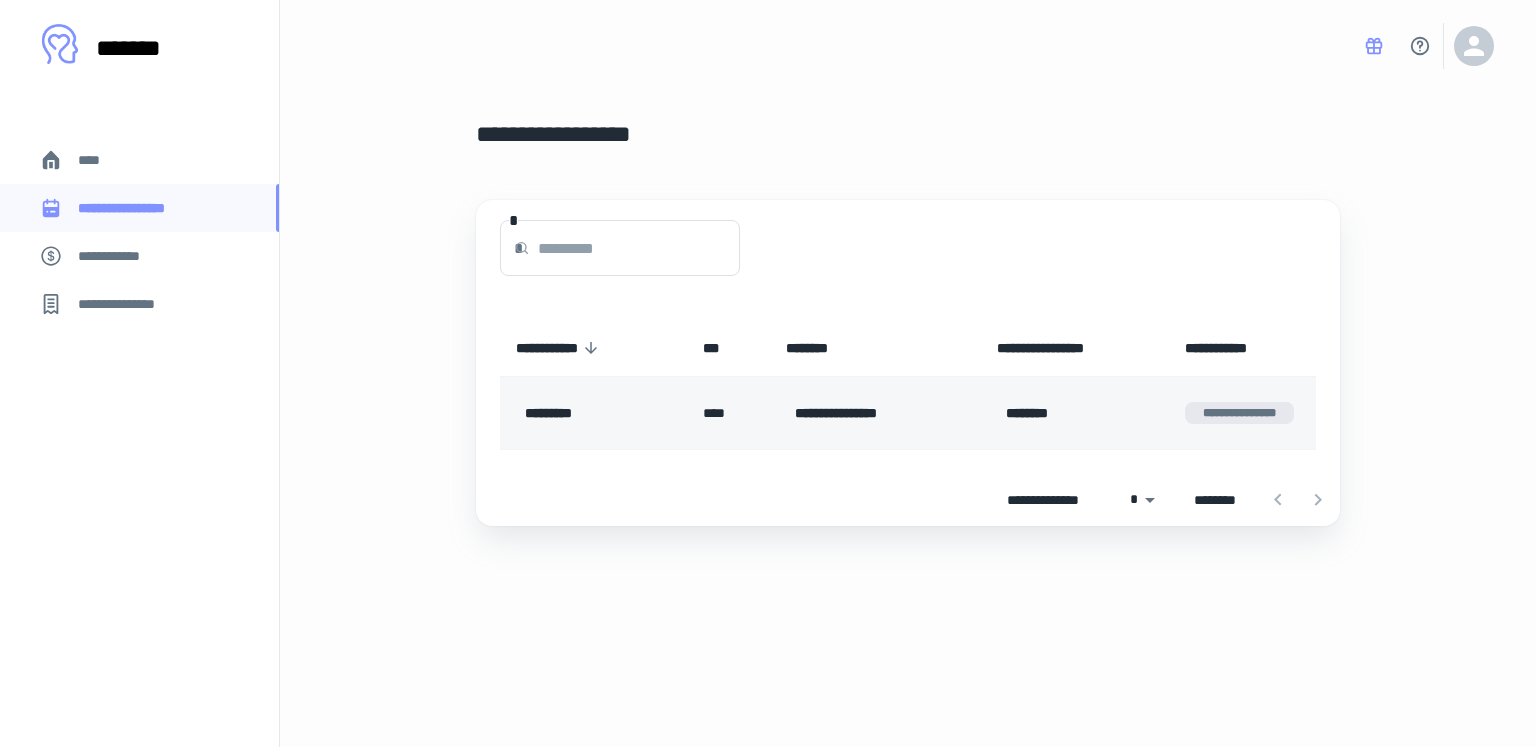 click on "*********" at bounding box center (589, 413) 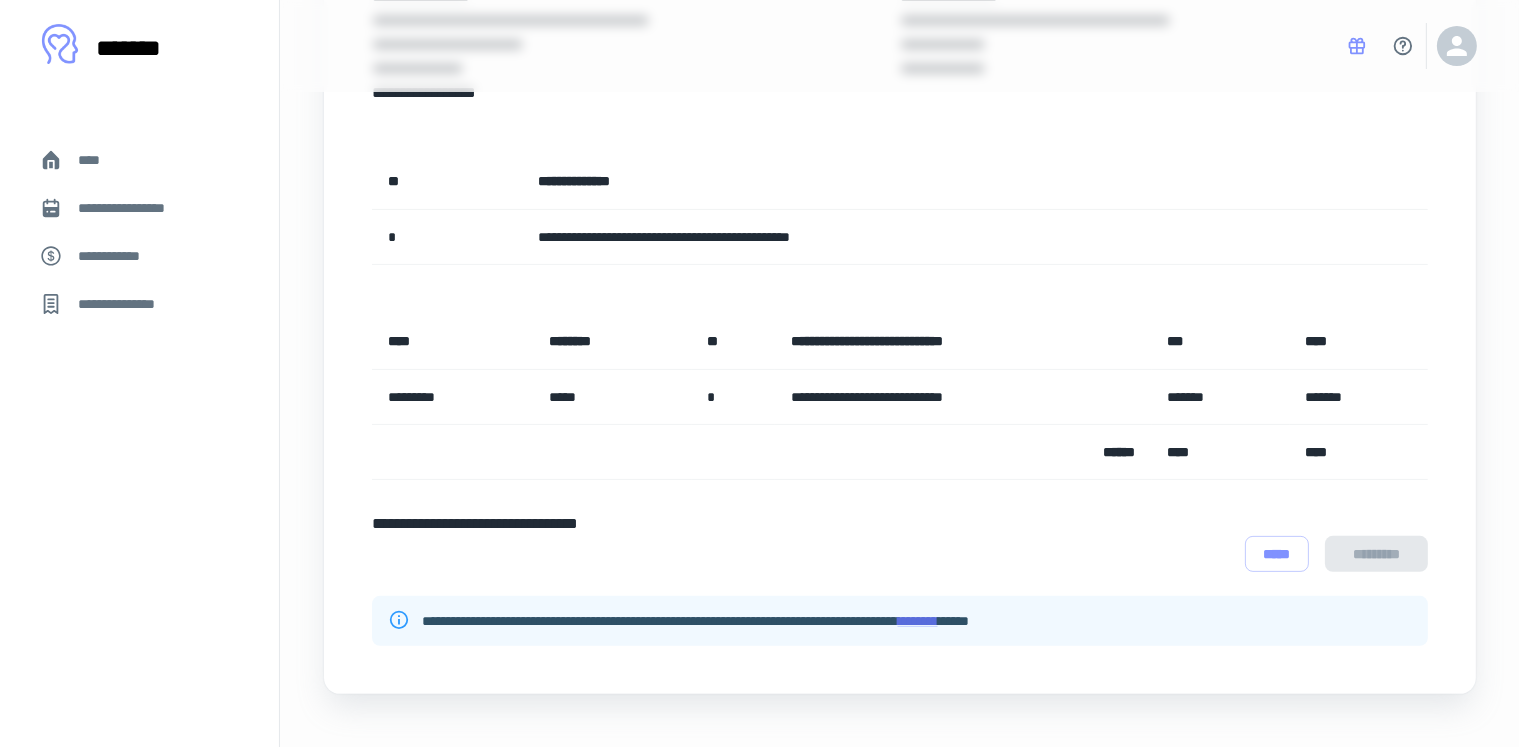 scroll, scrollTop: 472, scrollLeft: 0, axis: vertical 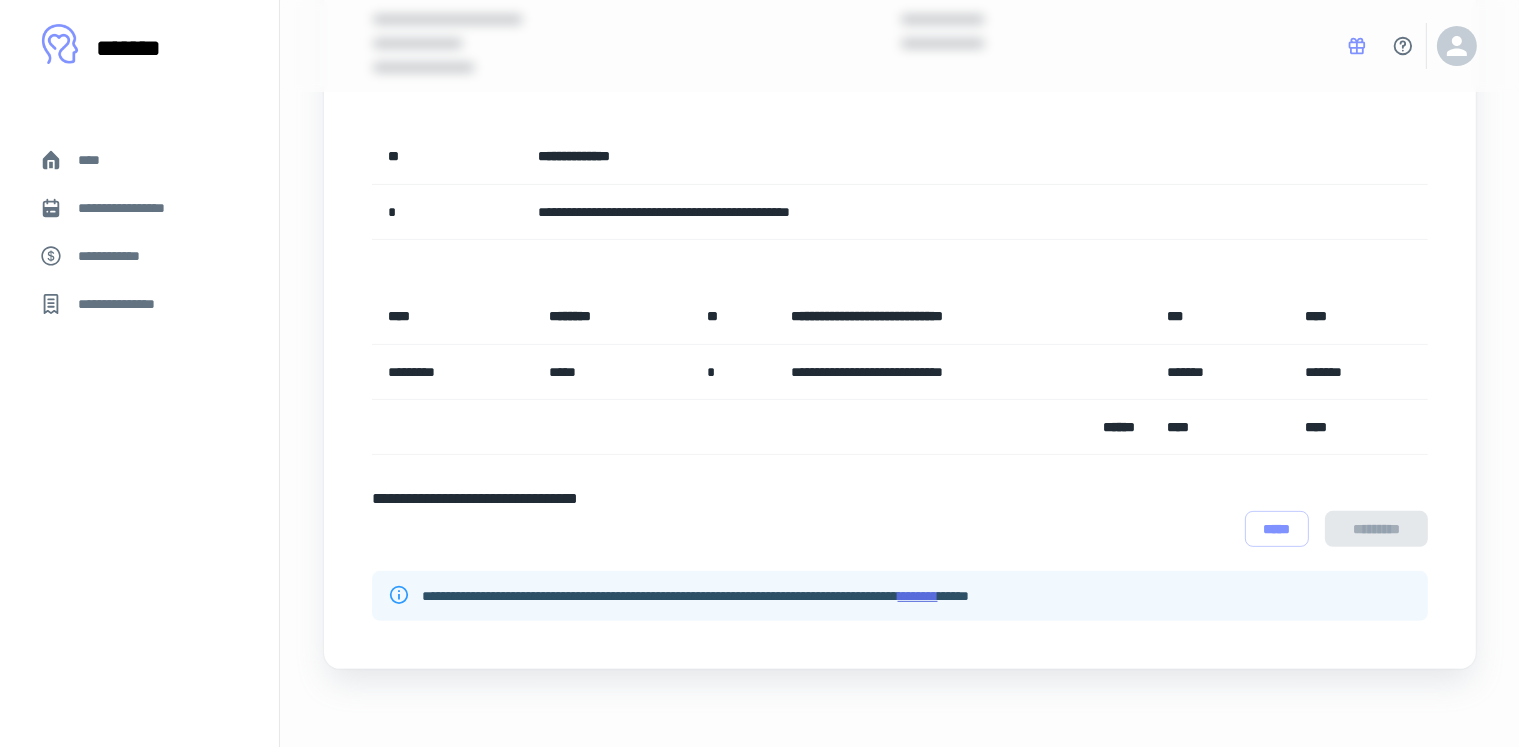 click on "********" at bounding box center (918, 596) 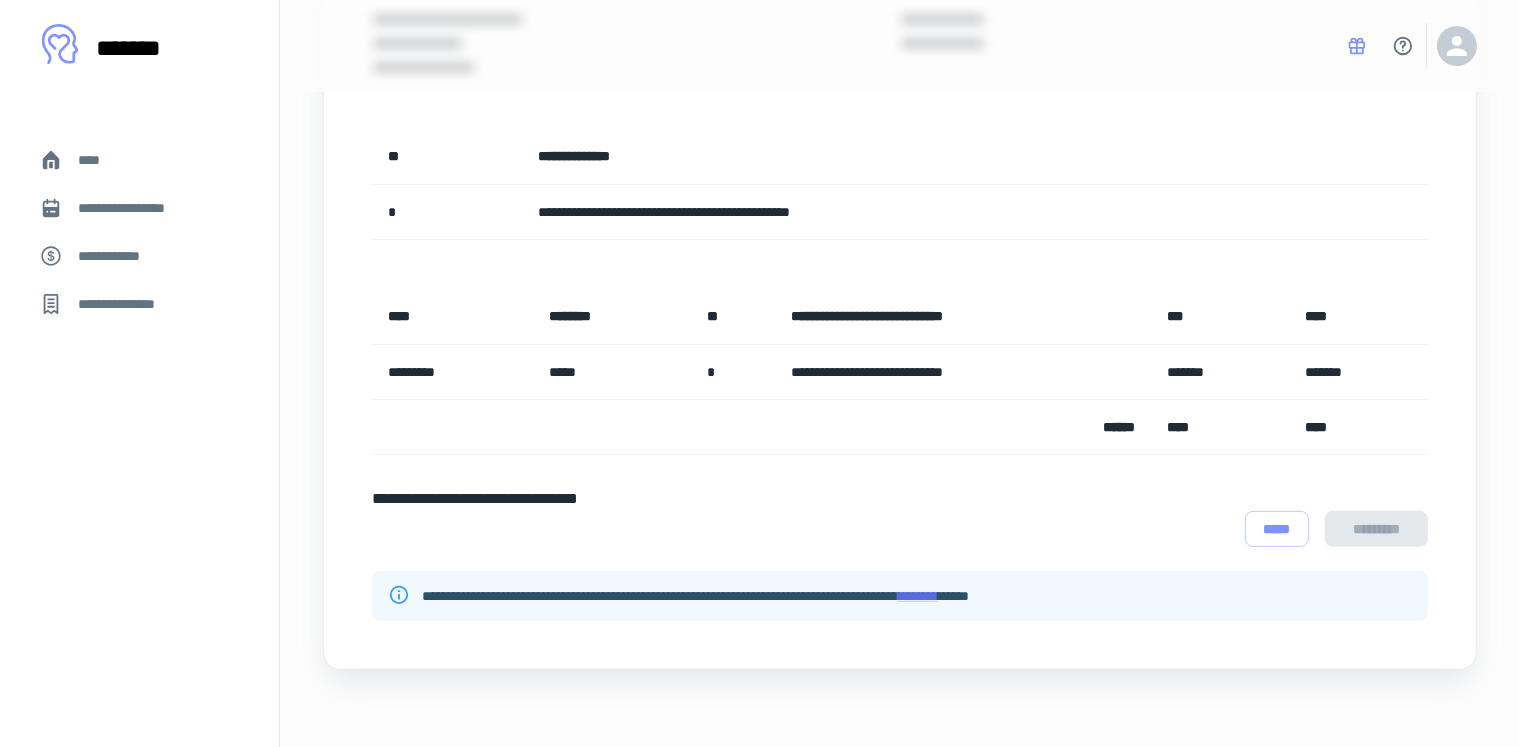 scroll, scrollTop: 0, scrollLeft: 0, axis: both 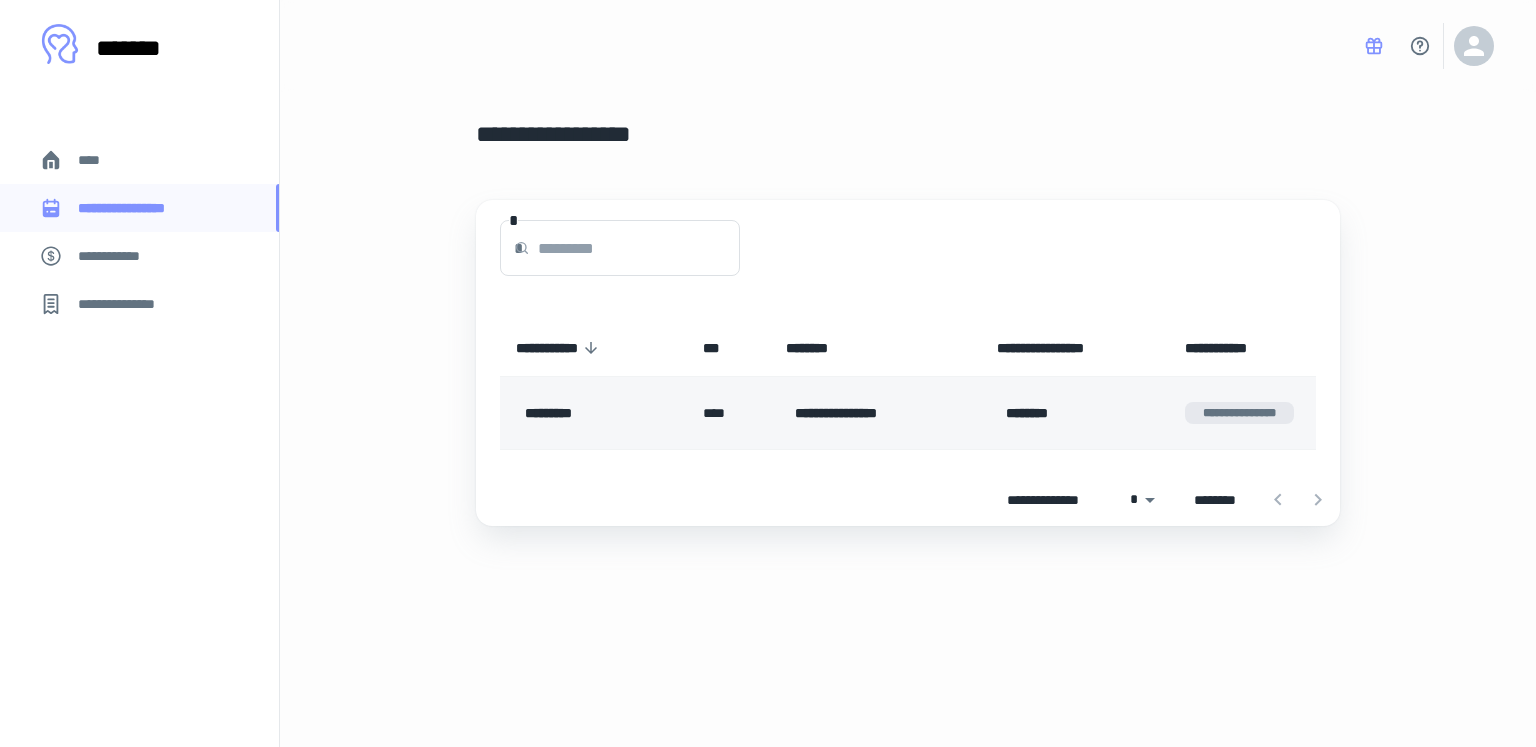 click on "*********" at bounding box center (589, 413) 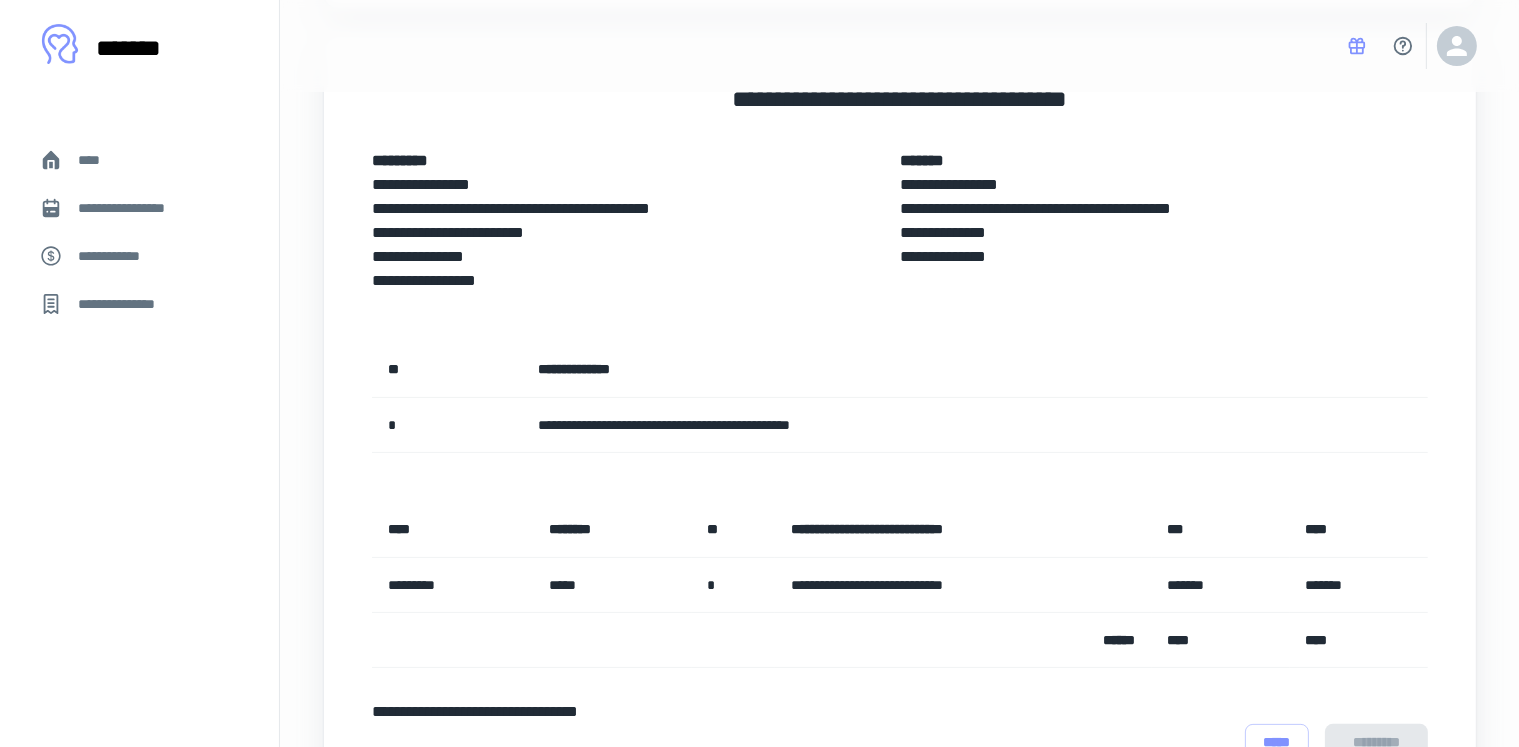 scroll, scrollTop: 472, scrollLeft: 0, axis: vertical 